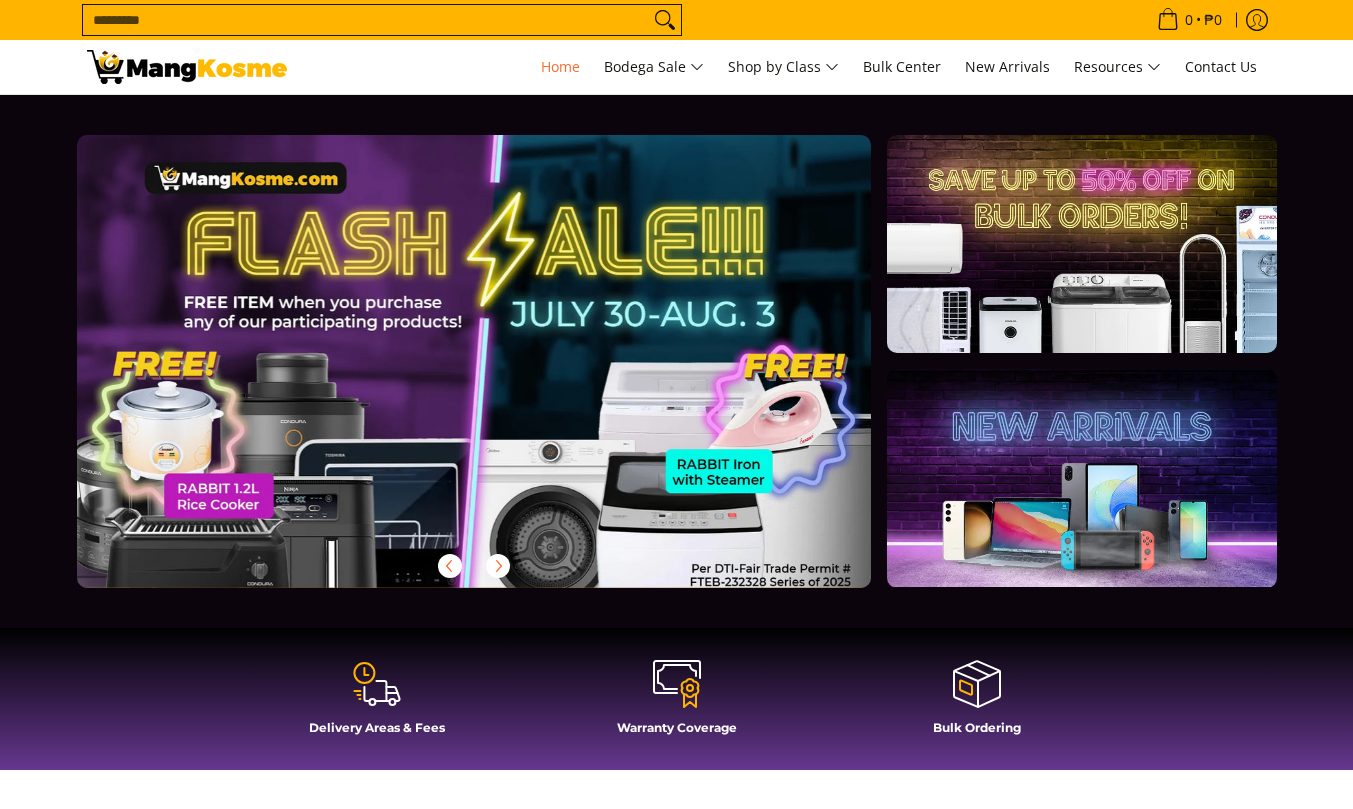 scroll, scrollTop: 0, scrollLeft: 0, axis: both 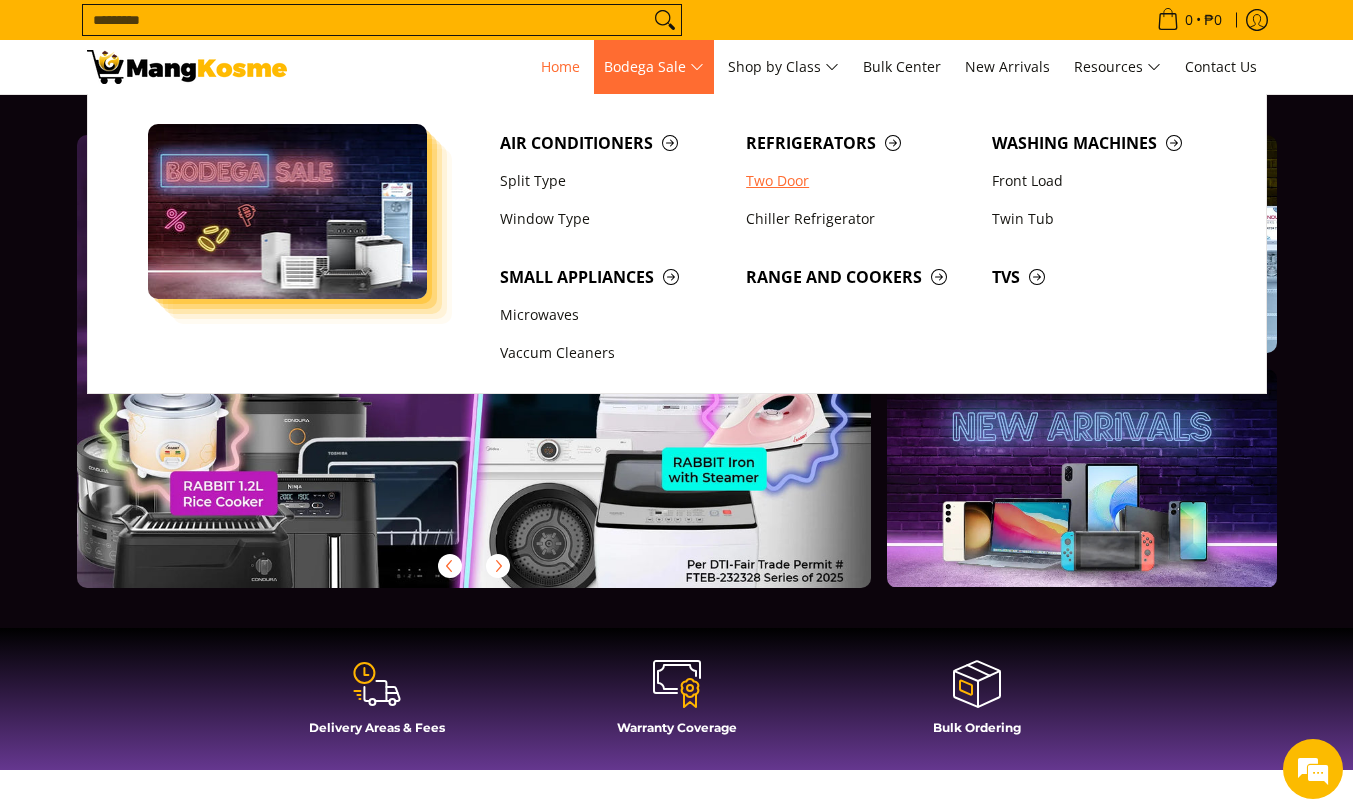 click on "Two Door" at bounding box center (859, 181) 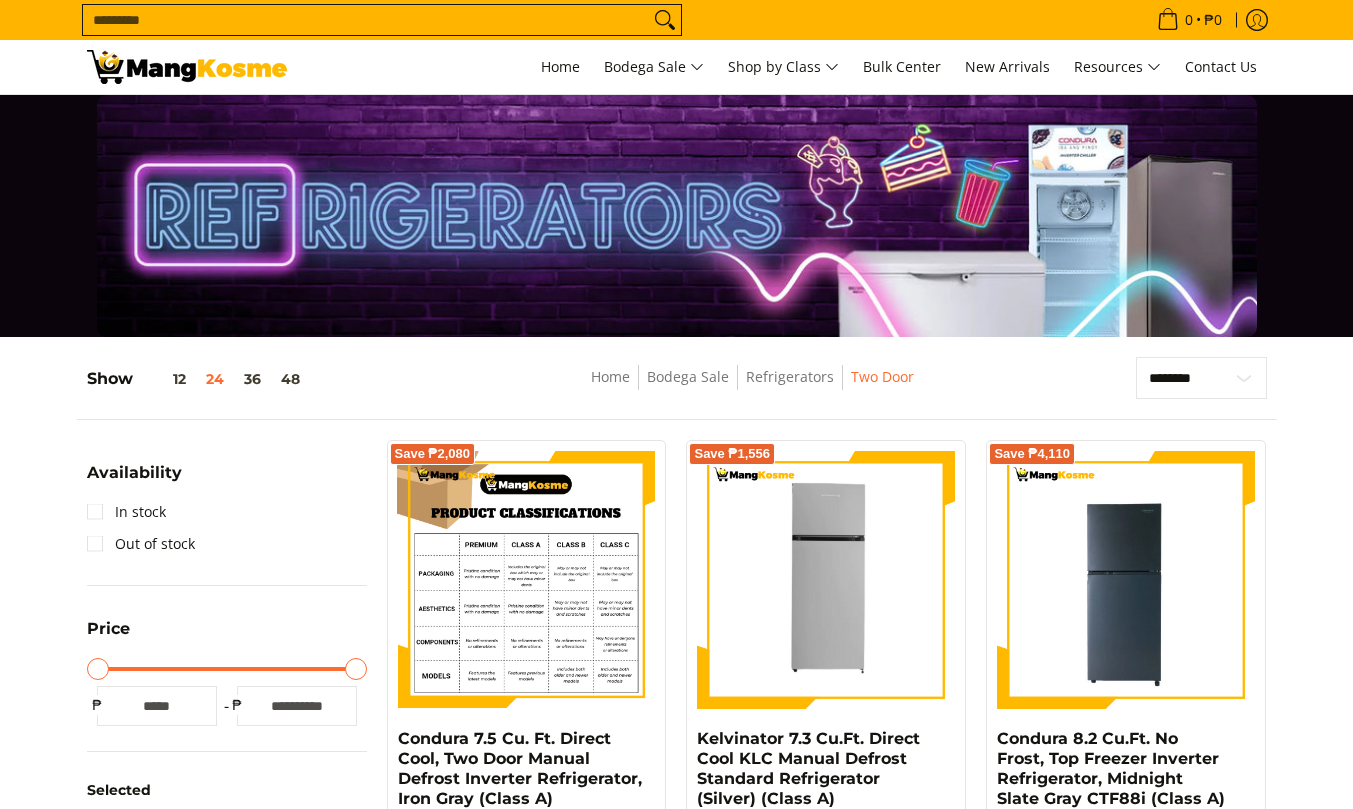 scroll, scrollTop: 407, scrollLeft: 0, axis: vertical 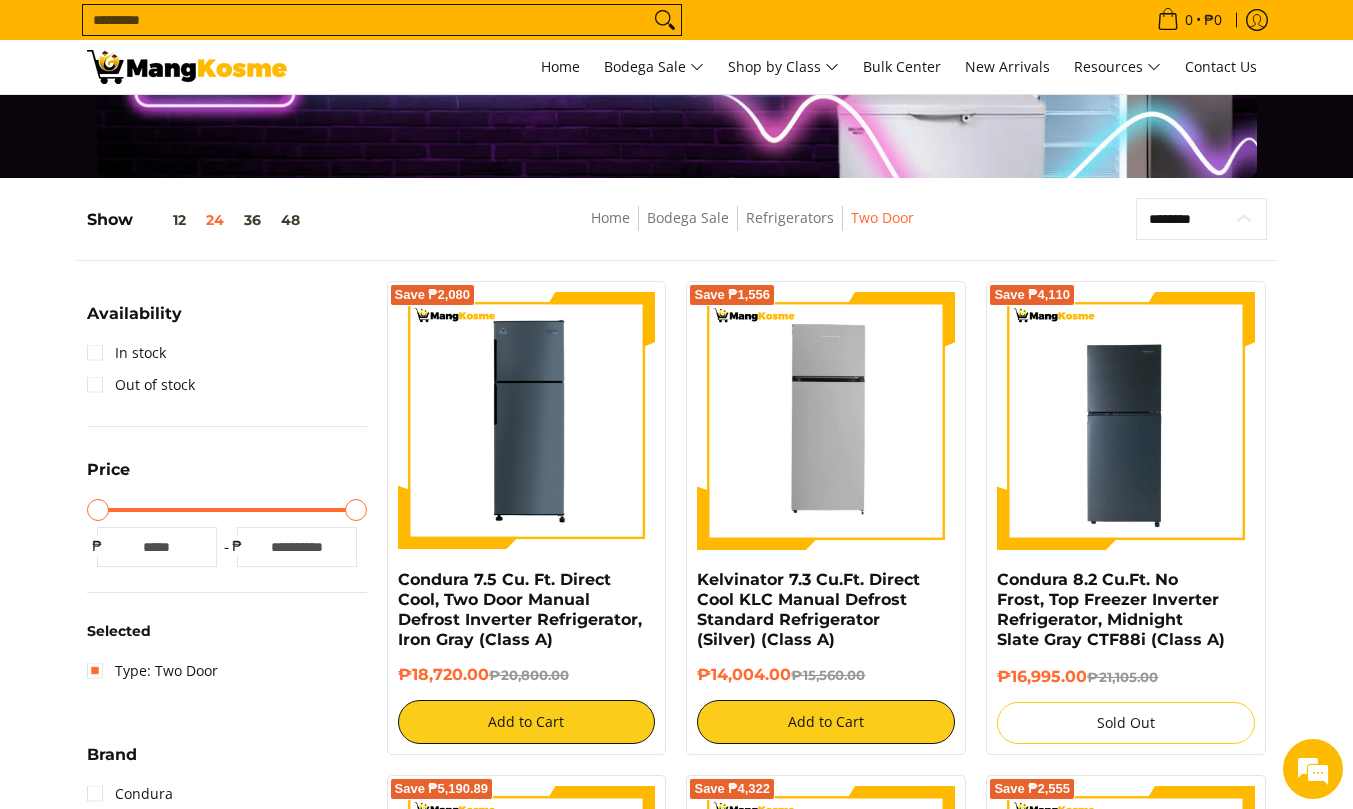 click on "**********" at bounding box center (1201, 219) 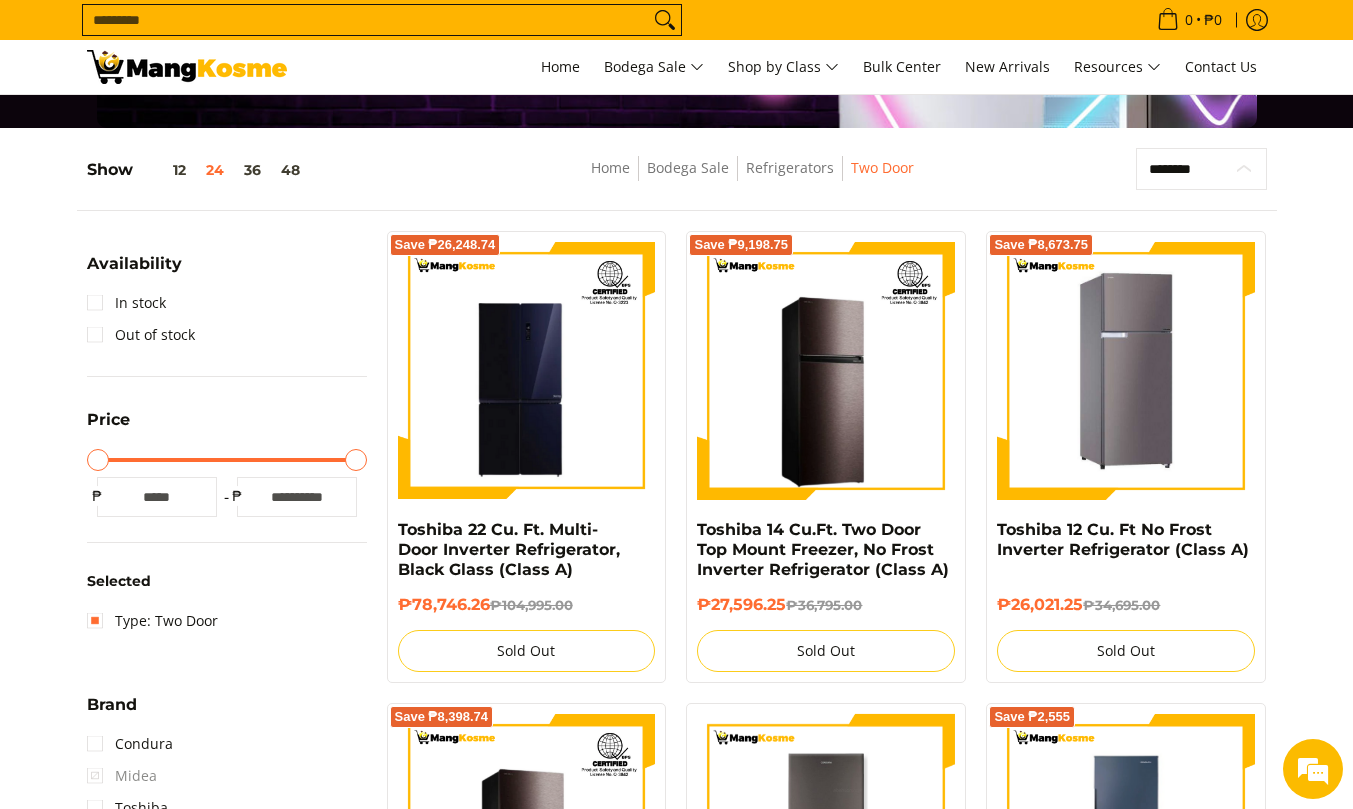 scroll, scrollTop: 262, scrollLeft: 0, axis: vertical 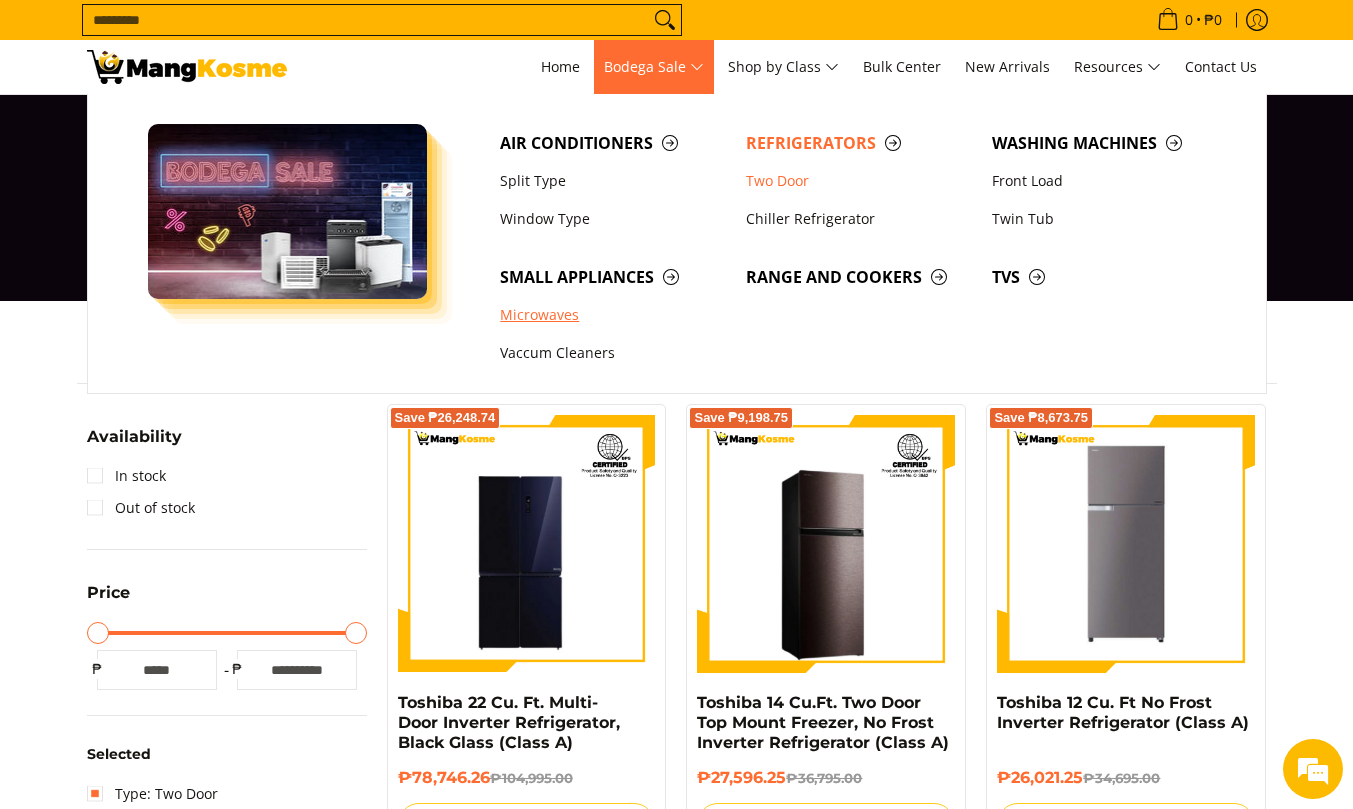 click on "Microwaves" at bounding box center [613, 315] 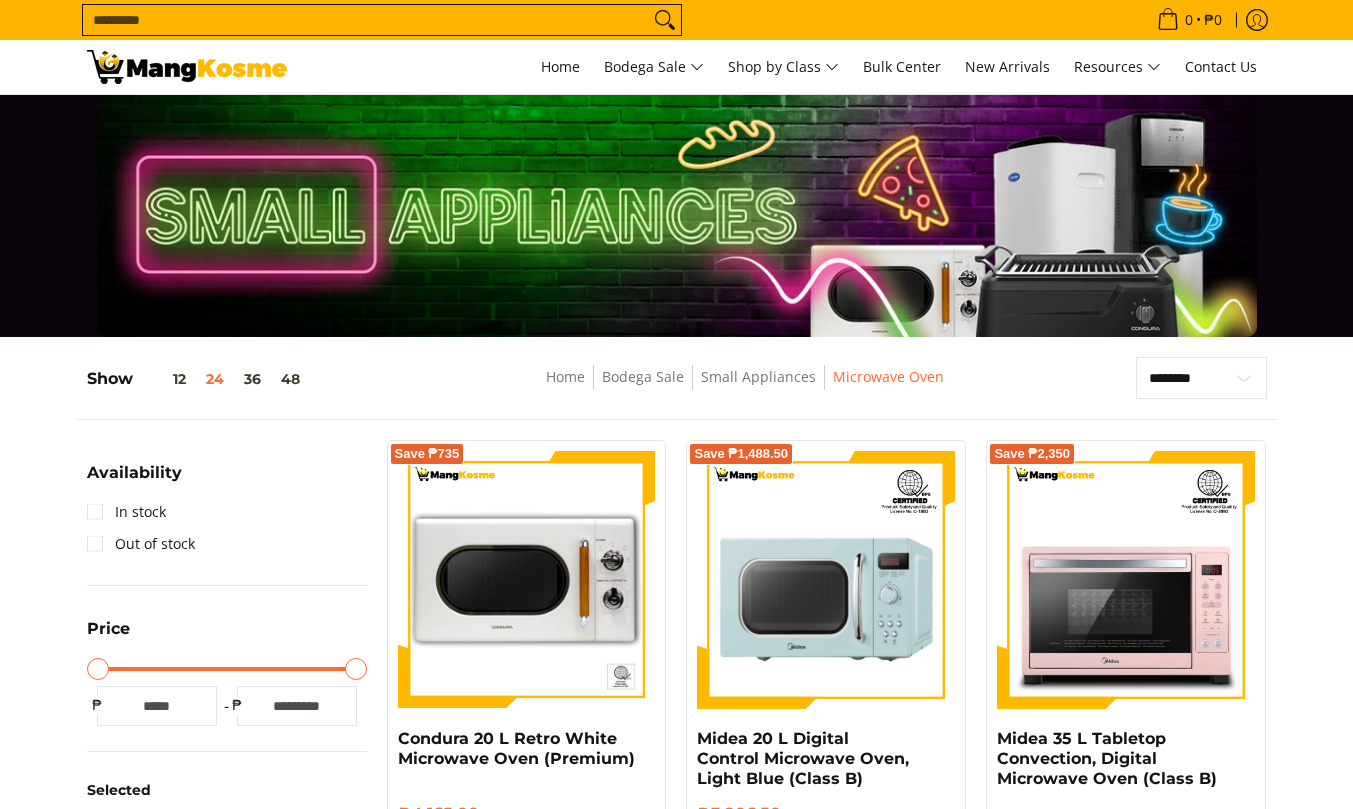 scroll, scrollTop: 0, scrollLeft: 0, axis: both 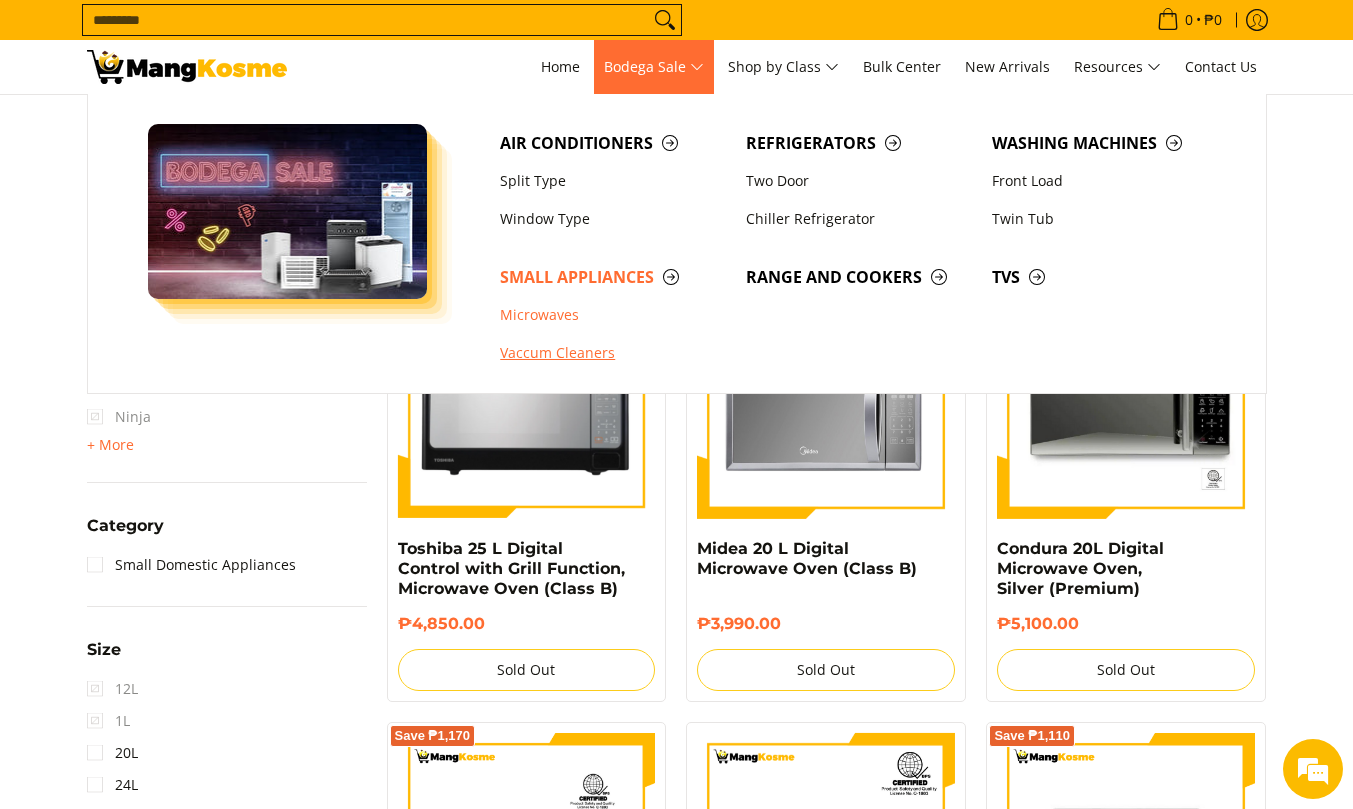 click on "Vaccum Cleaners" at bounding box center [613, 354] 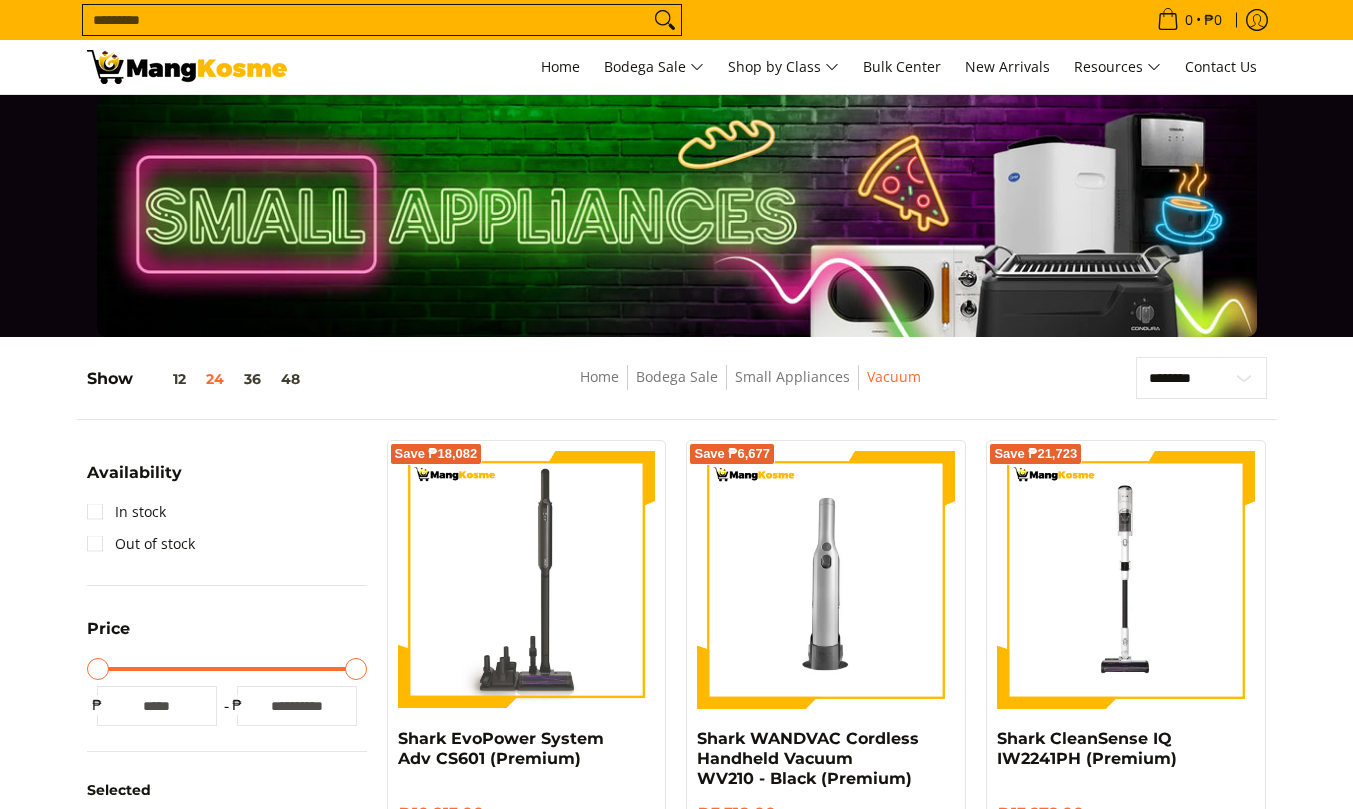scroll, scrollTop: 0, scrollLeft: 0, axis: both 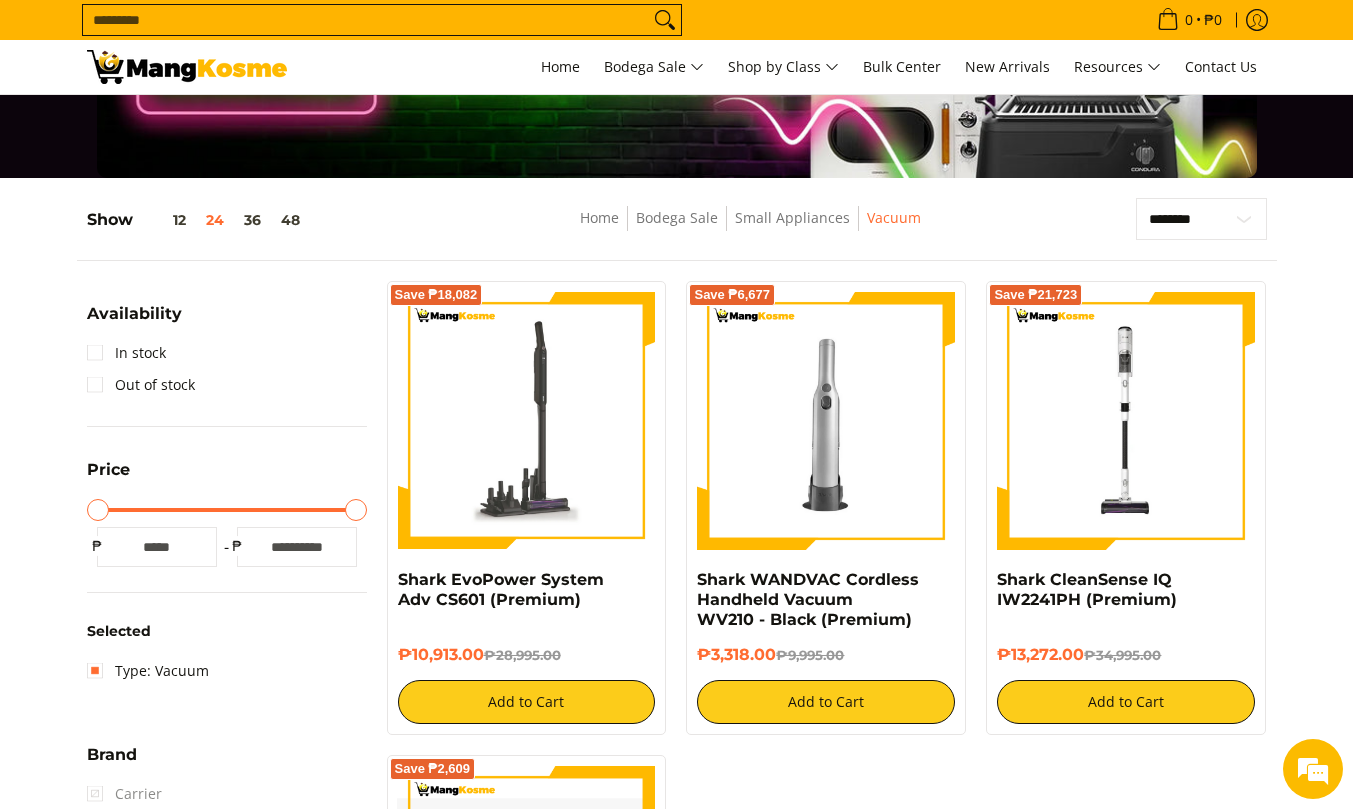 click at bounding box center (527, 421) 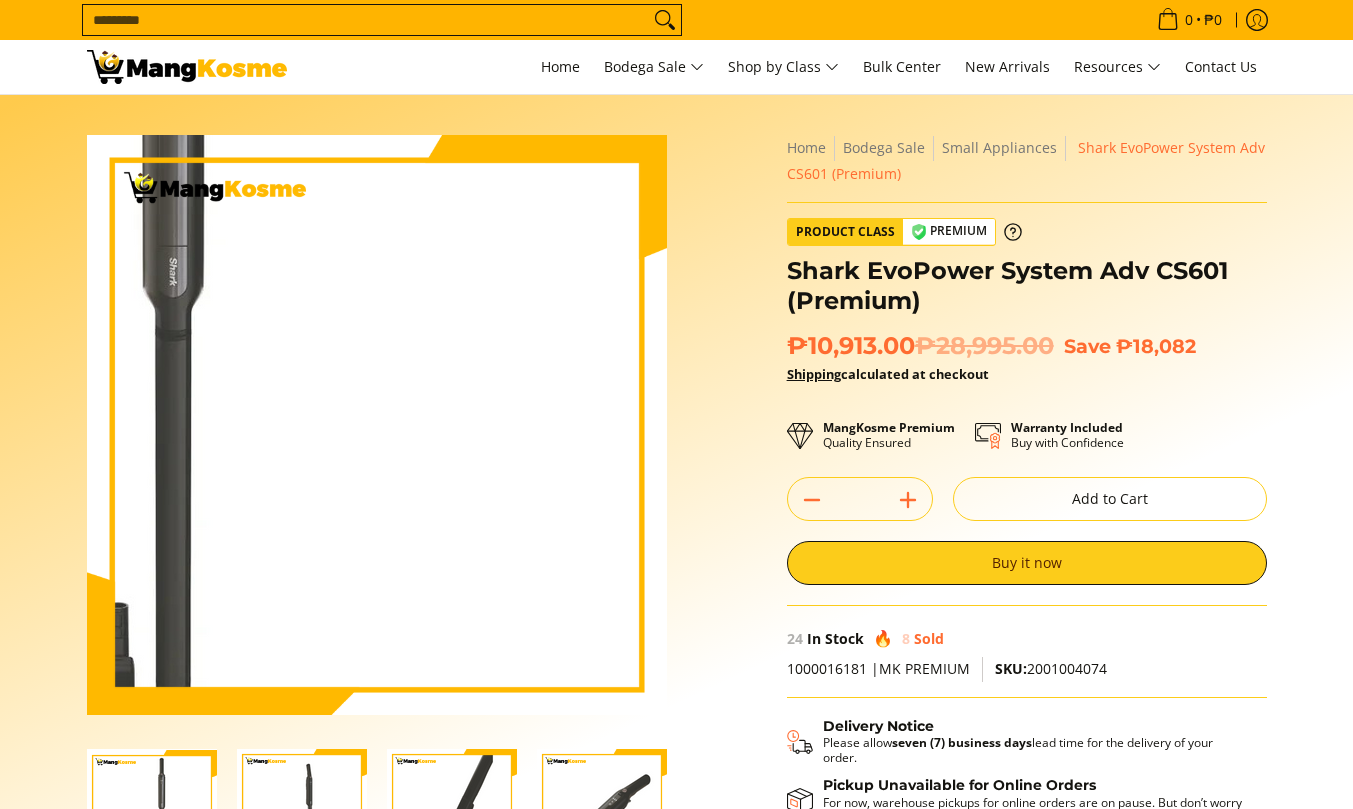 scroll, scrollTop: 0, scrollLeft: 0, axis: both 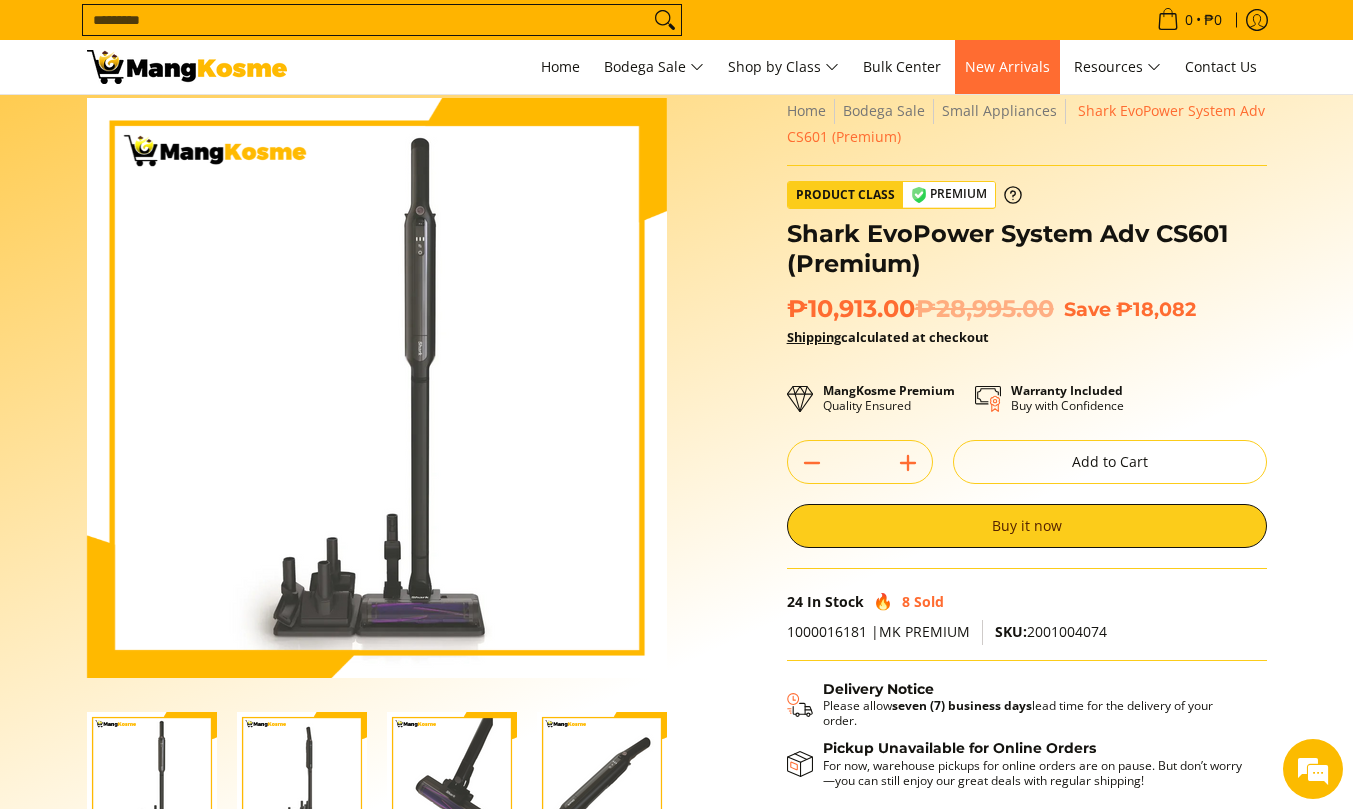 click on "New Arrivals" at bounding box center (1007, 67) 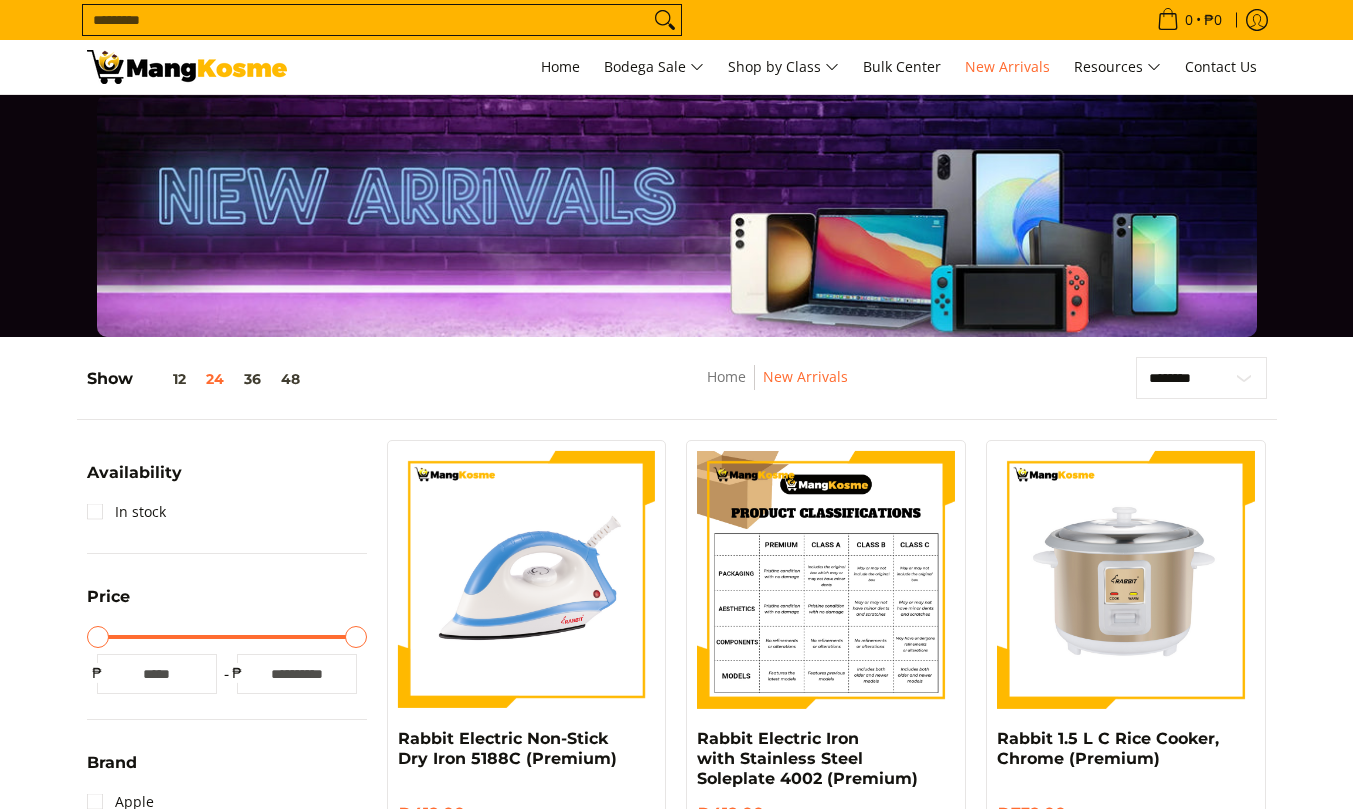 scroll, scrollTop: 0, scrollLeft: 0, axis: both 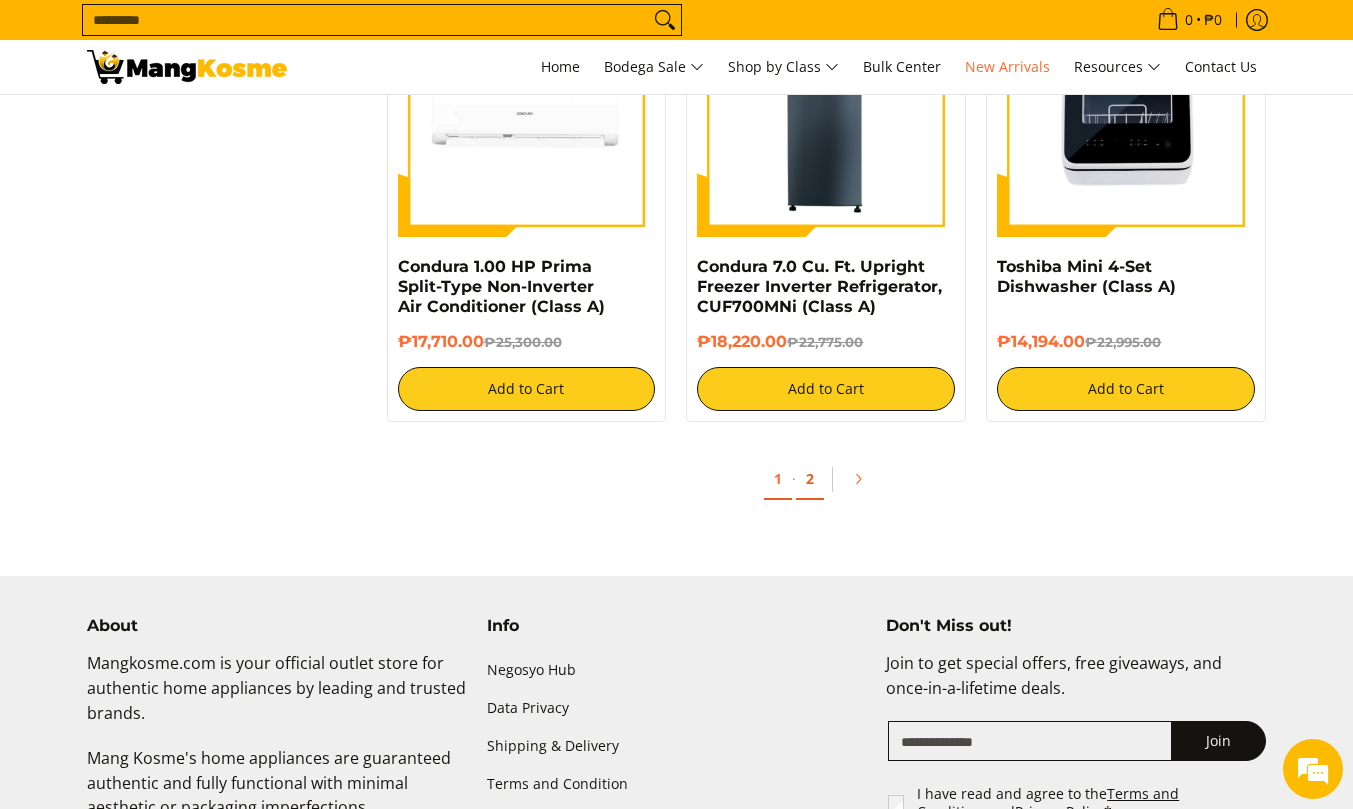 click on "2" at bounding box center [810, 479] 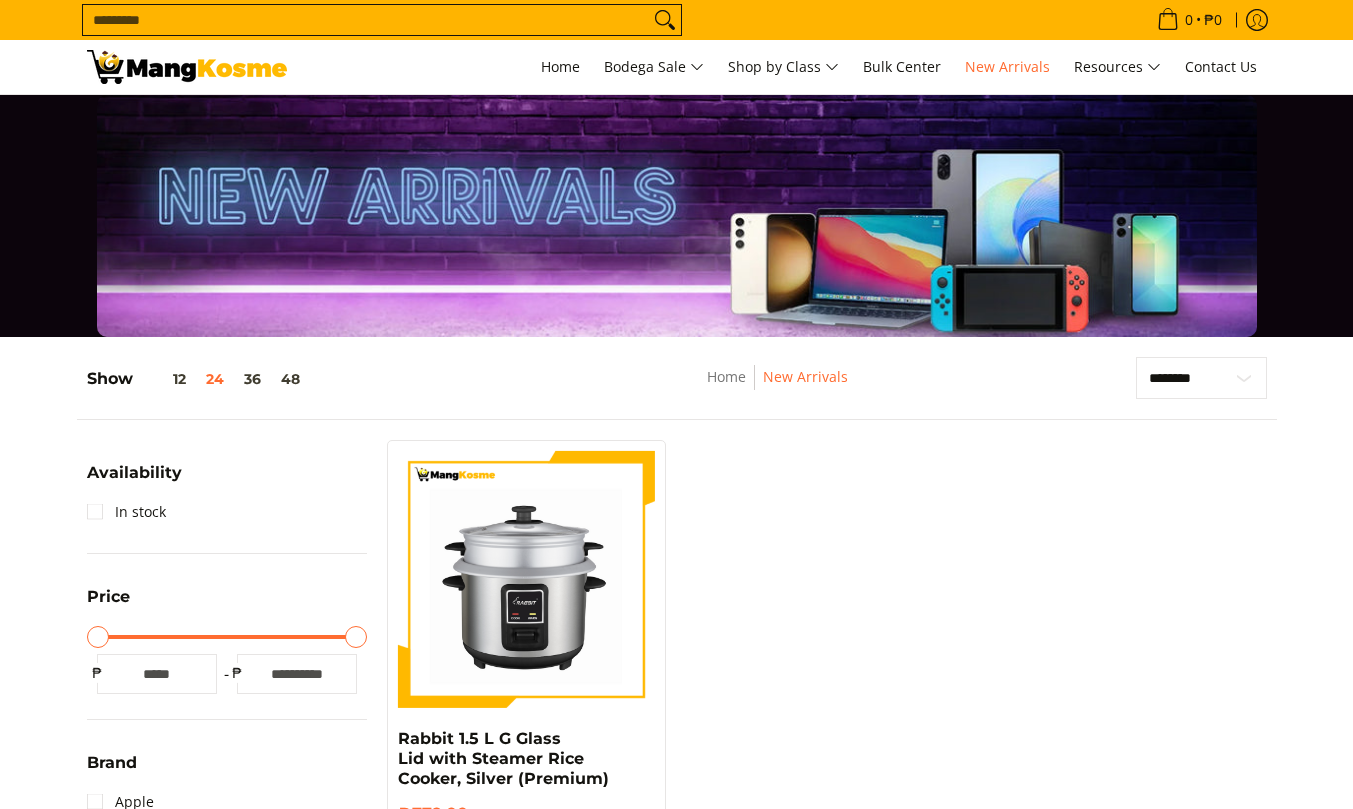 scroll, scrollTop: 0, scrollLeft: 0, axis: both 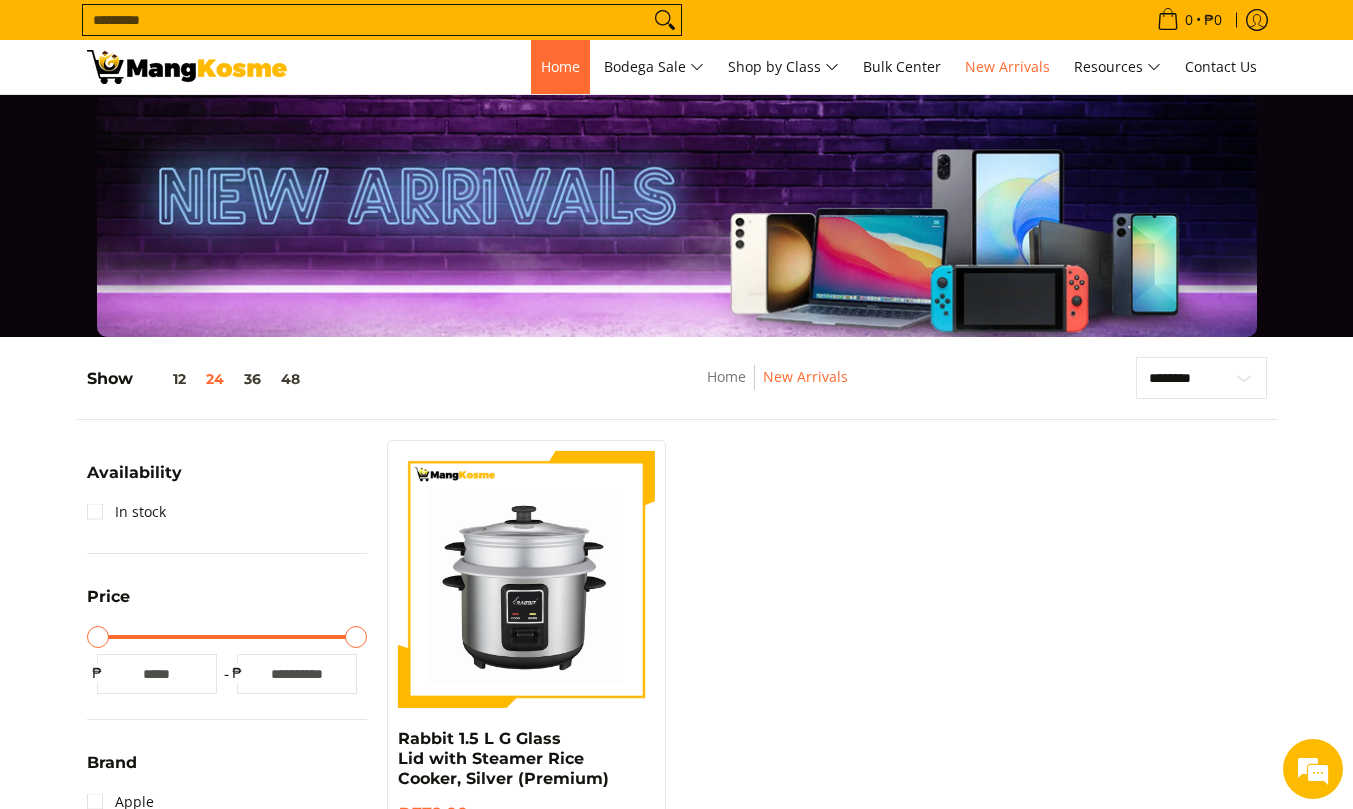 click on "Home" at bounding box center [560, 66] 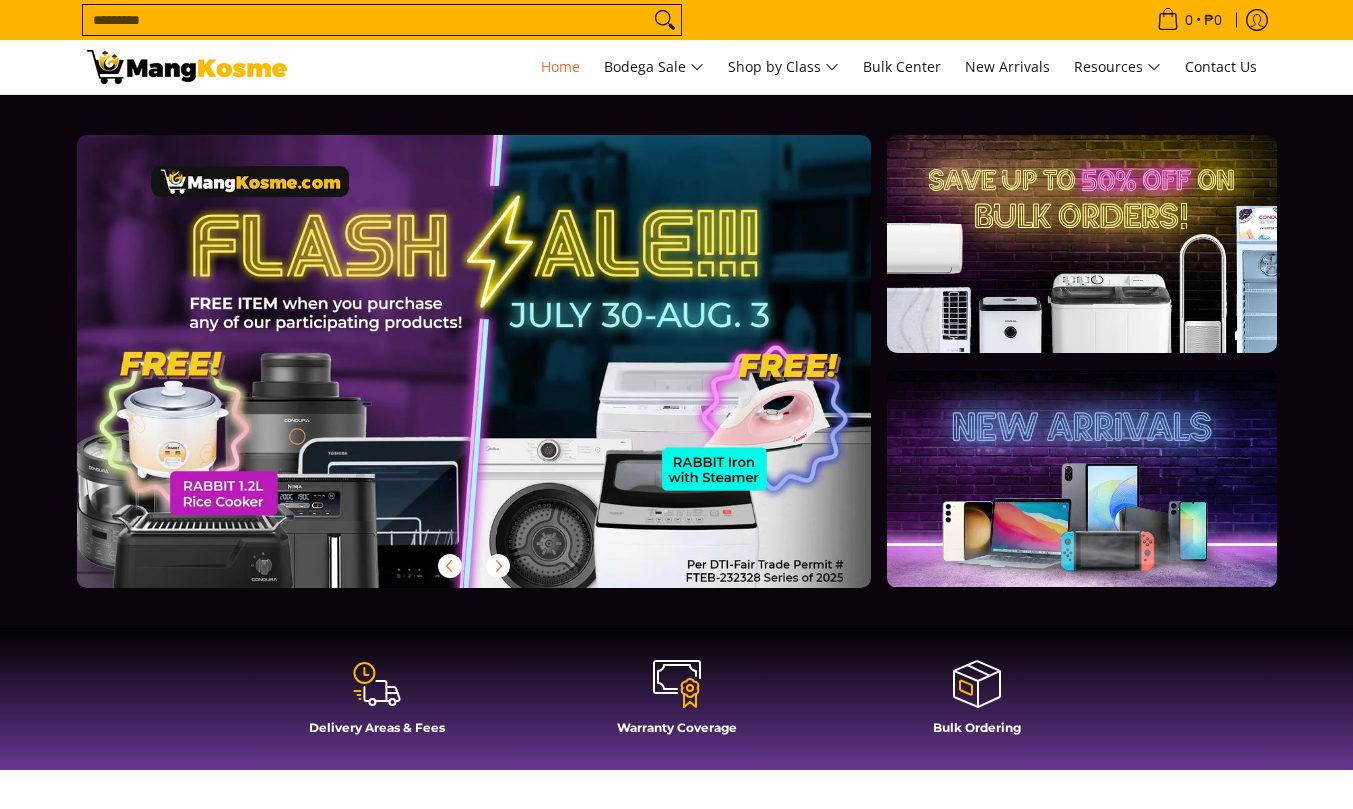 scroll, scrollTop: 0, scrollLeft: 0, axis: both 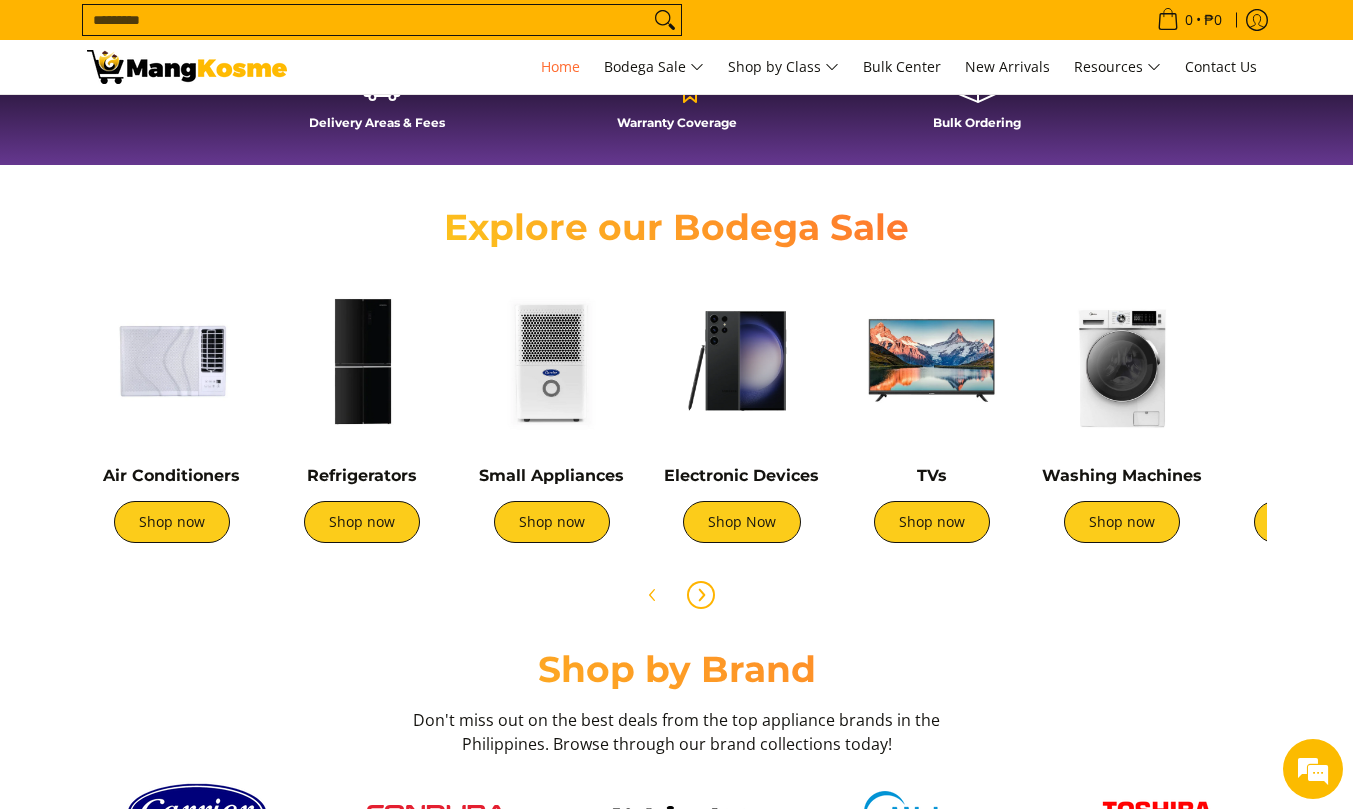 click 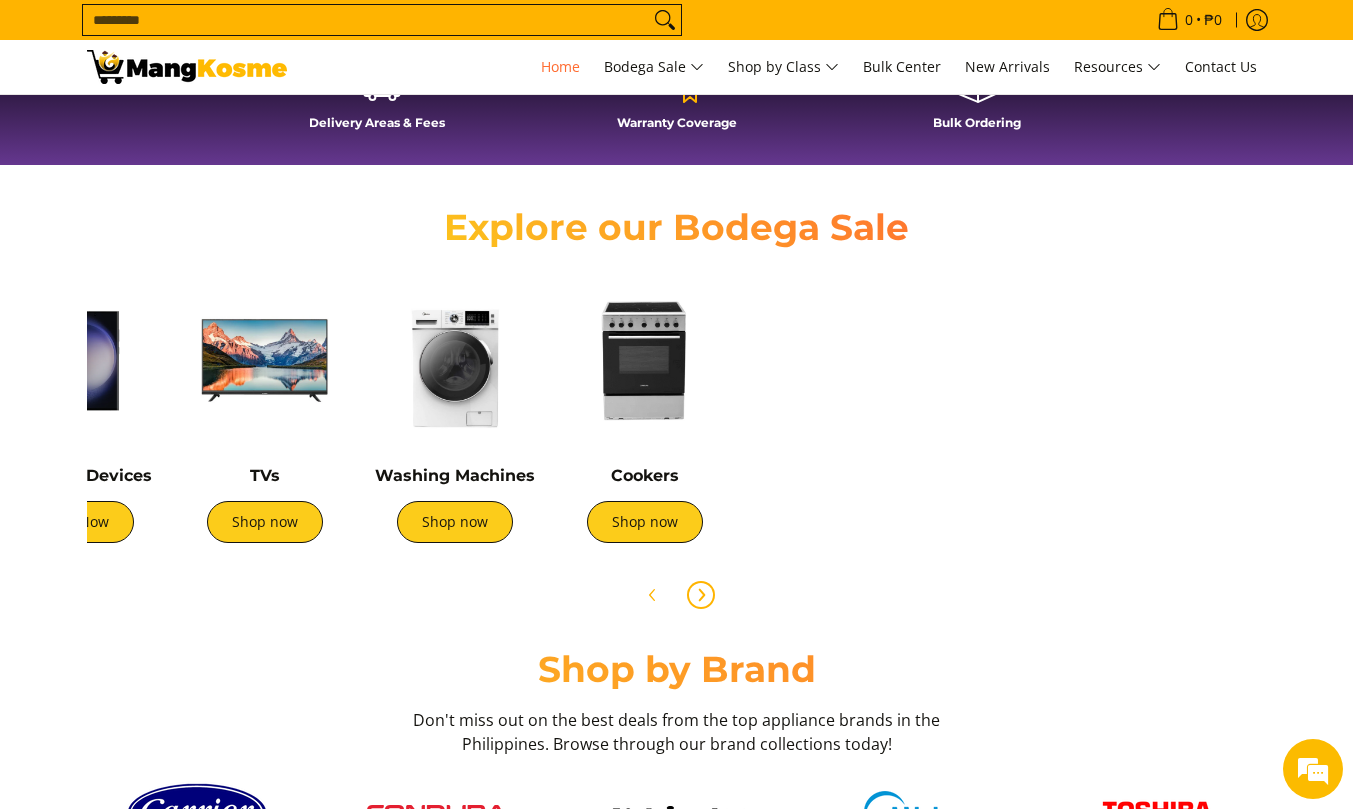 scroll, scrollTop: 0, scrollLeft: 666, axis: horizontal 